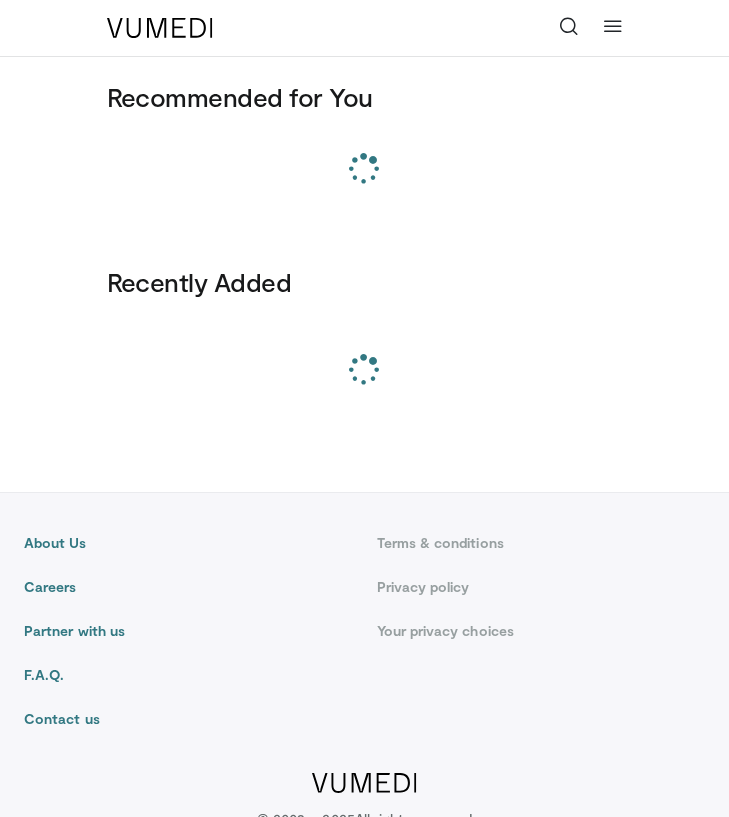 scroll, scrollTop: 0, scrollLeft: 0, axis: both 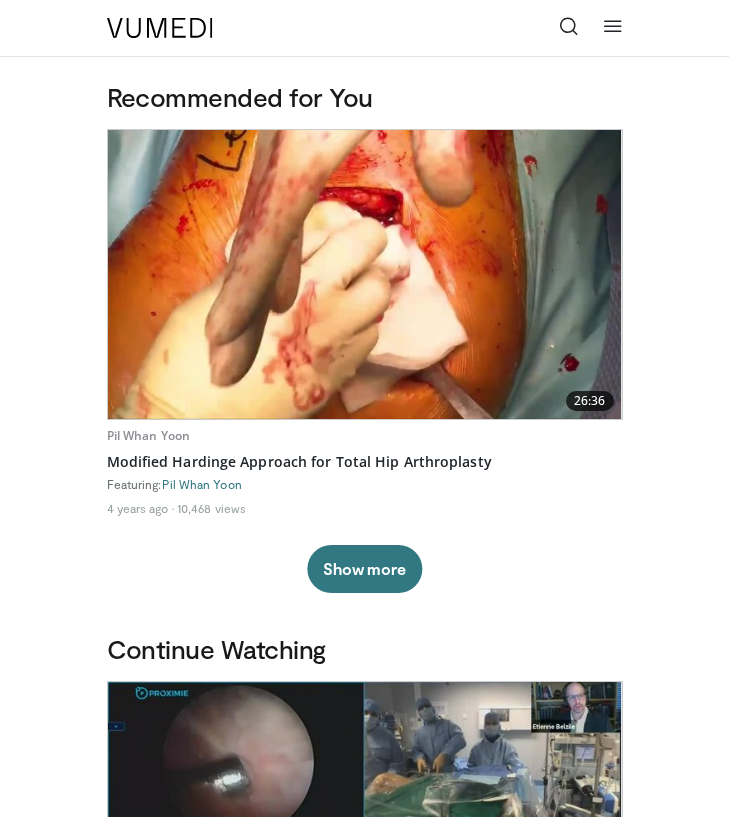click at bounding box center [569, 26] 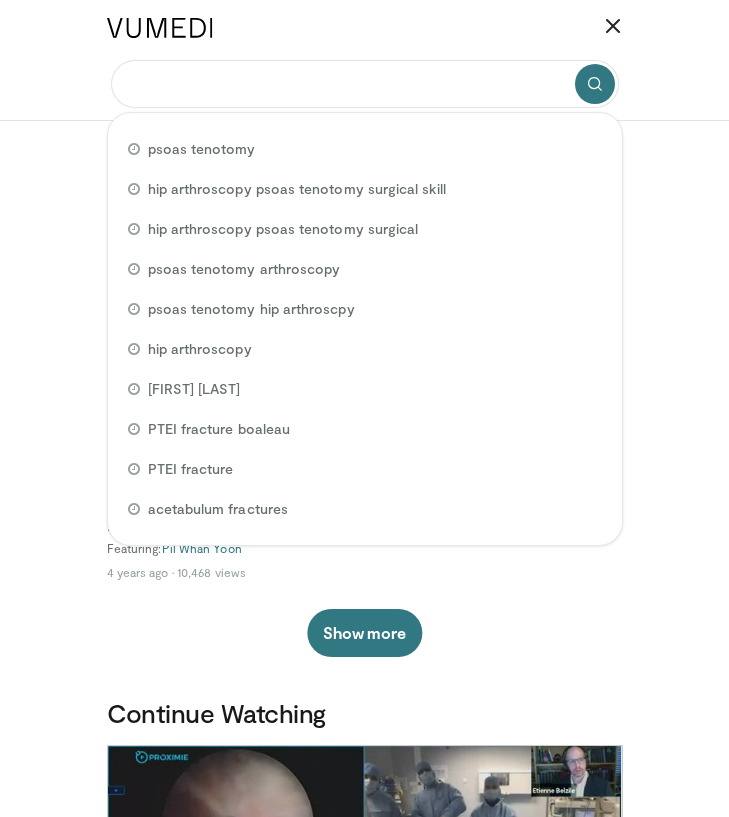 click at bounding box center (365, 84) 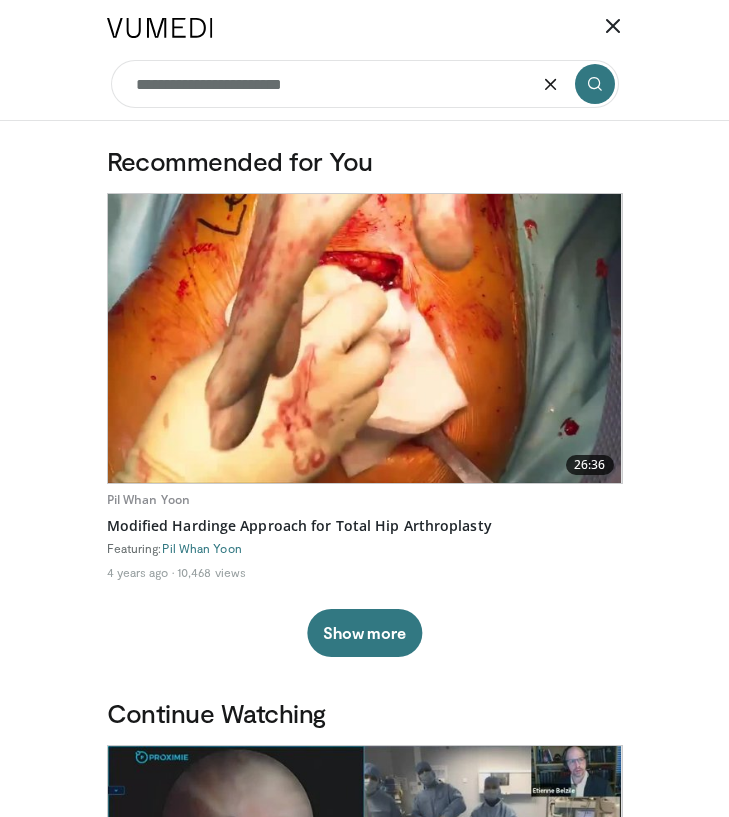type on "**********" 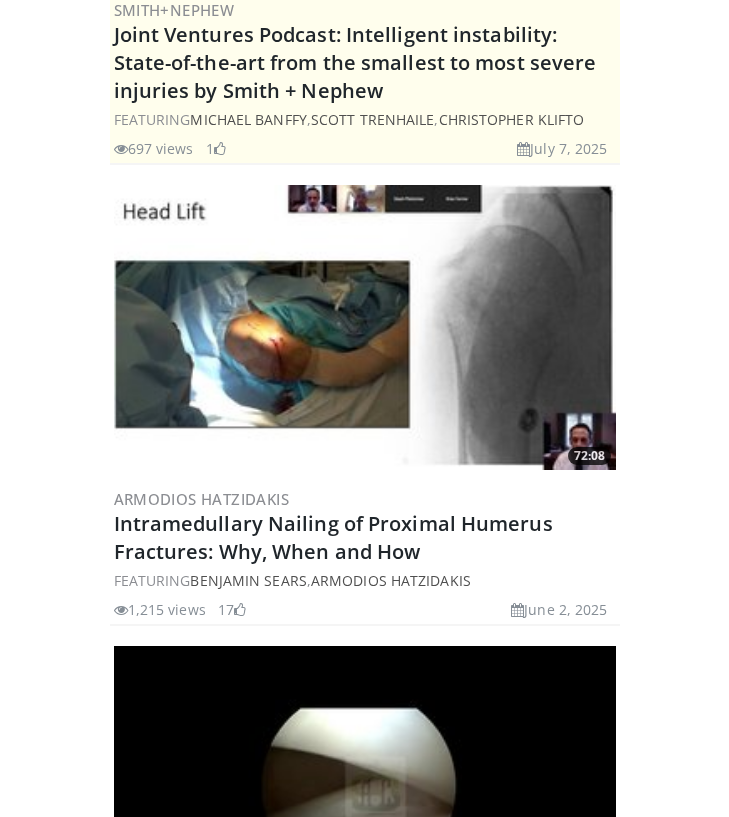 scroll, scrollTop: 944, scrollLeft: 0, axis: vertical 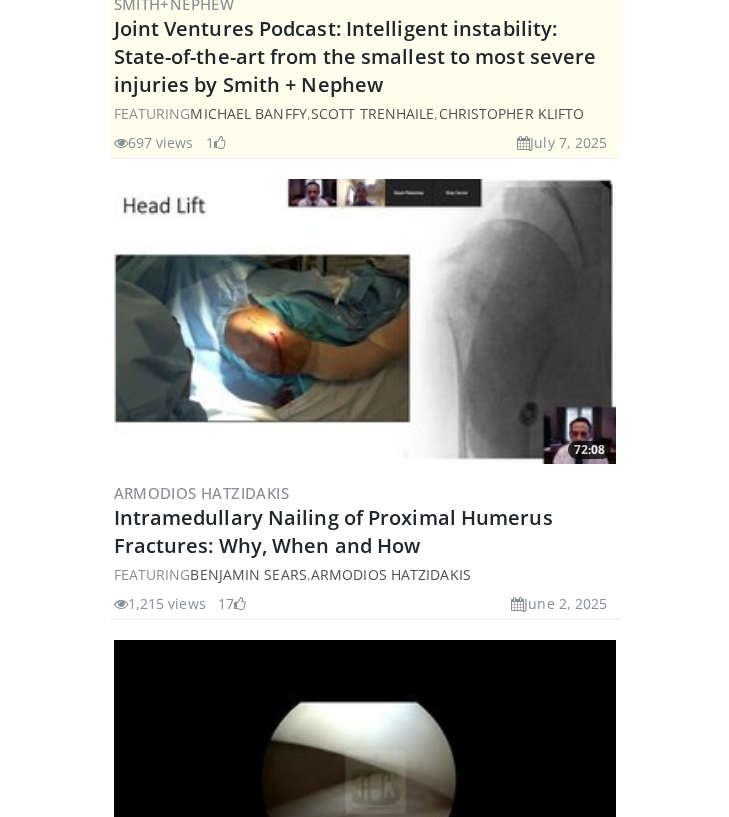 click at bounding box center [365, 321] 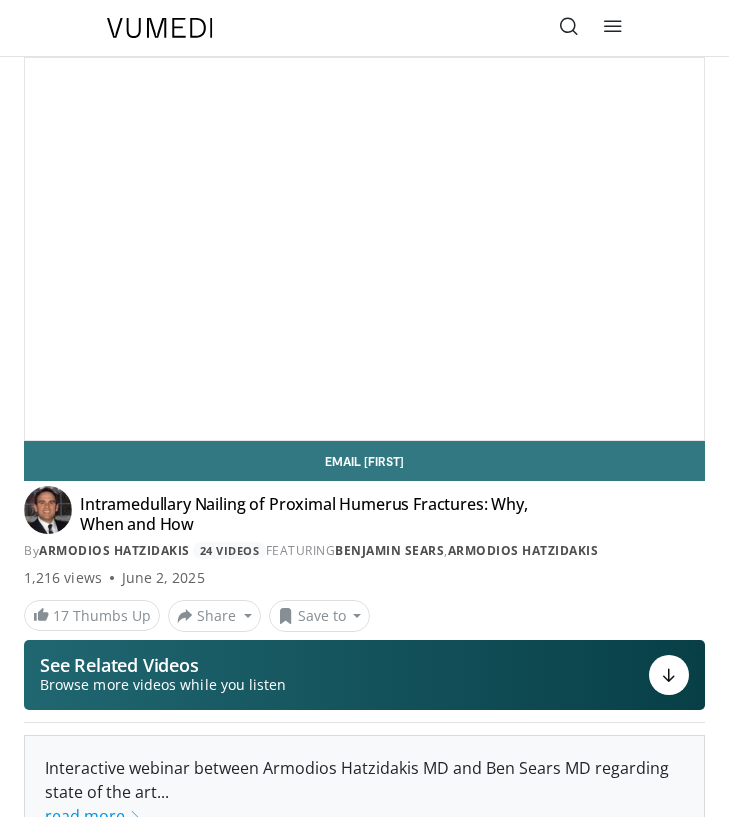 scroll, scrollTop: 134, scrollLeft: 0, axis: vertical 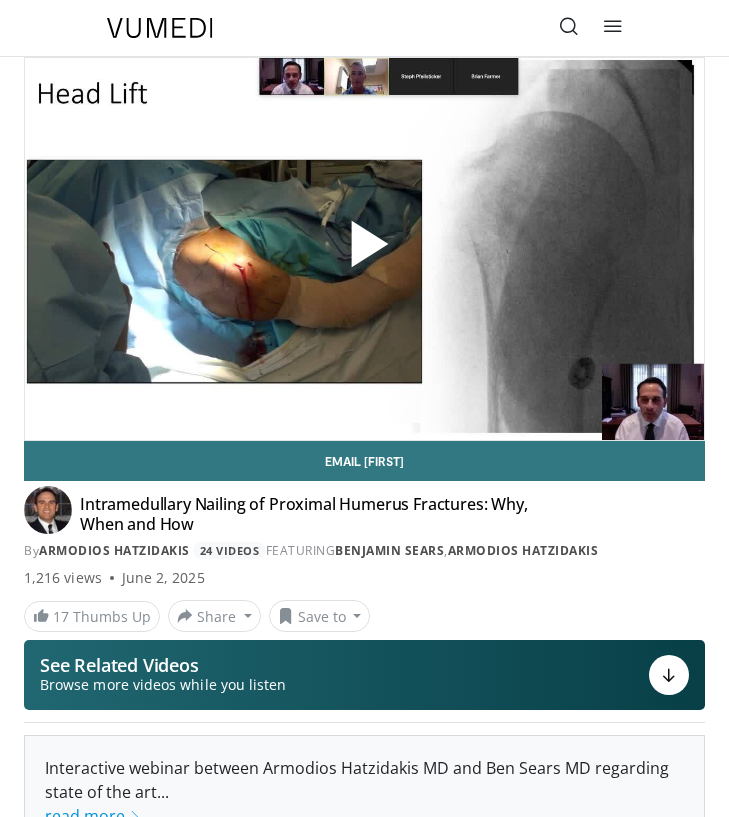 click on "Specialties
Adult & Family Medicine
Allergy, Asthma, Immunology
Anesthesiology
Cardiology
Dental
Dermatology
Endocrinology
Gastroenterology & Hepatology
General Surgery
Hematology & Oncology
Infectious Disease
Nephrology
Neurology
Neurosurgery
Obstetrics & Gynecology
Ophthalmology
Oral Maxillofacial
Orthopaedics
Otolaryngology
Pediatrics
Plastic Surgery
Podiatry
Psychiatry
Pulmonology
Radiation Oncology
Radiology
Rheumatology
Urology
Browse
Videos" at bounding box center (365, 28) 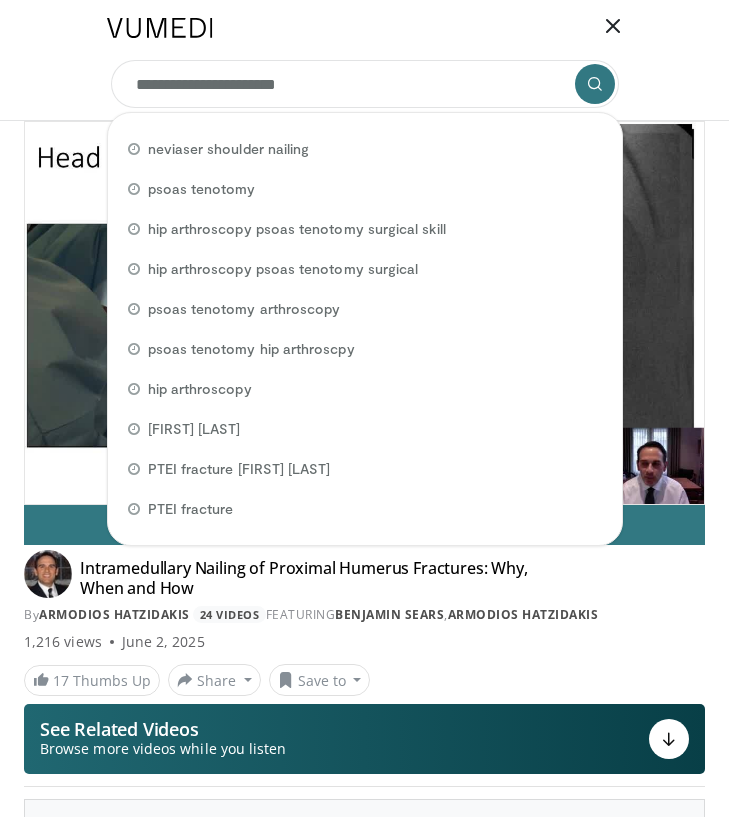 type on "**********" 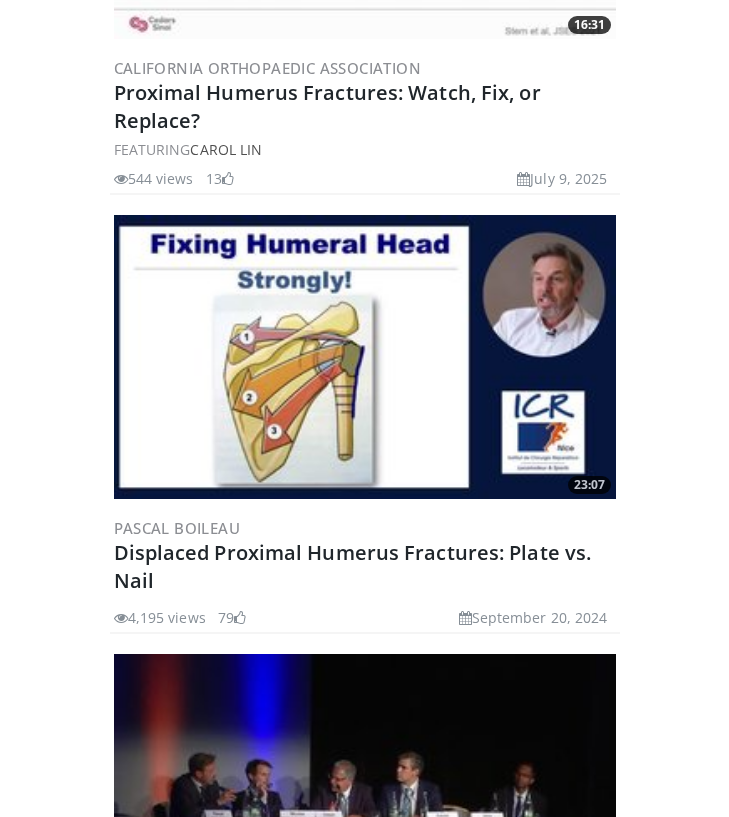 scroll, scrollTop: 2191, scrollLeft: 0, axis: vertical 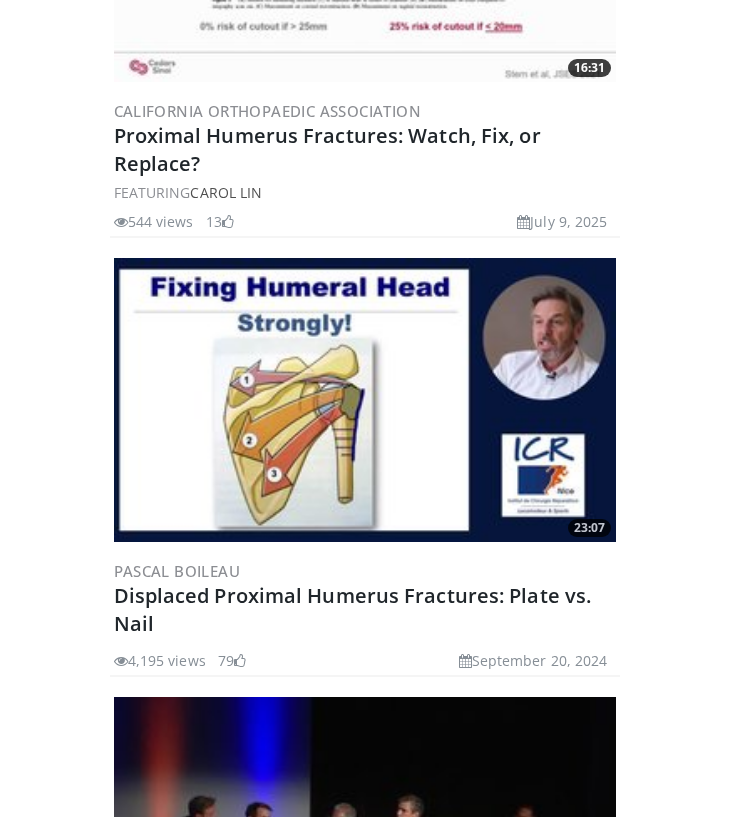 click at bounding box center [365, 400] 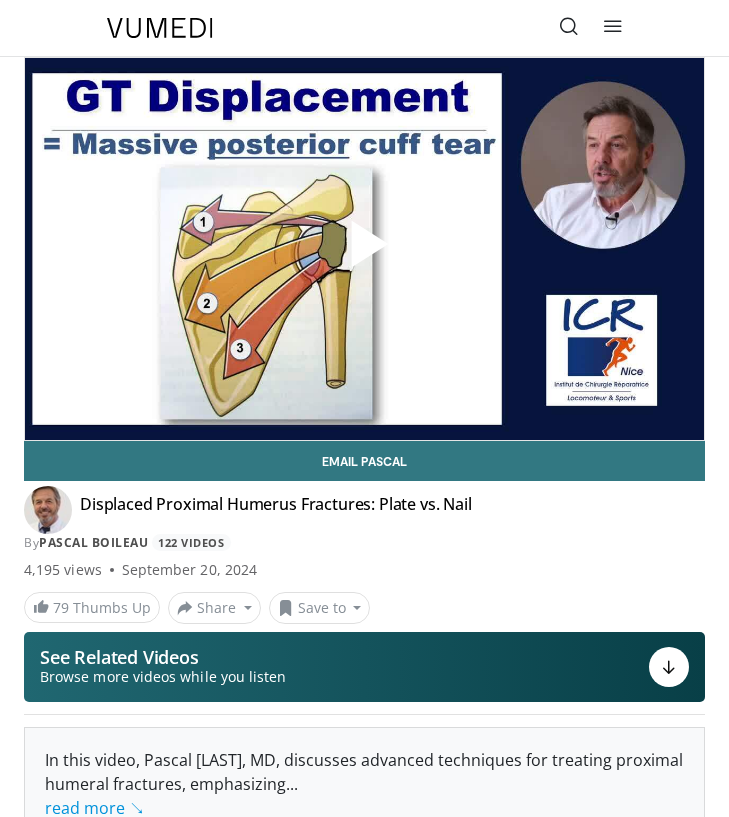 scroll, scrollTop: 0, scrollLeft: 0, axis: both 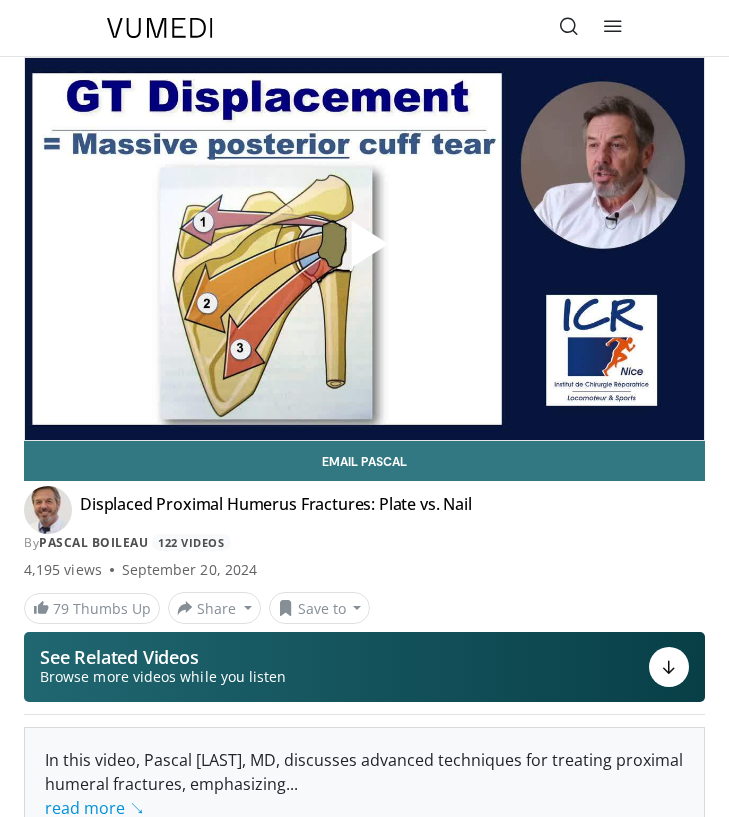click at bounding box center [365, 249] 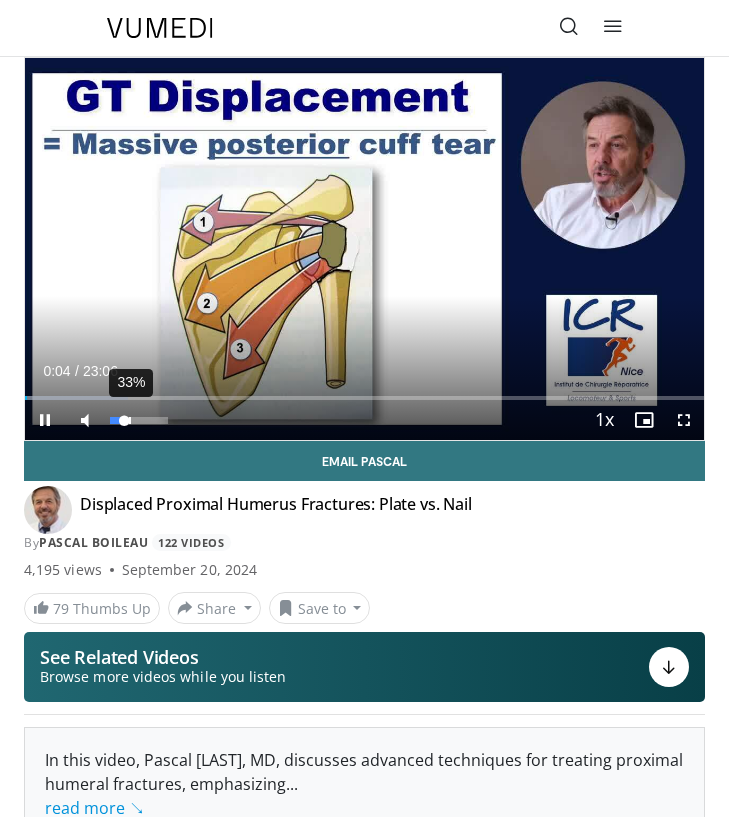 click at bounding box center [117, 420] 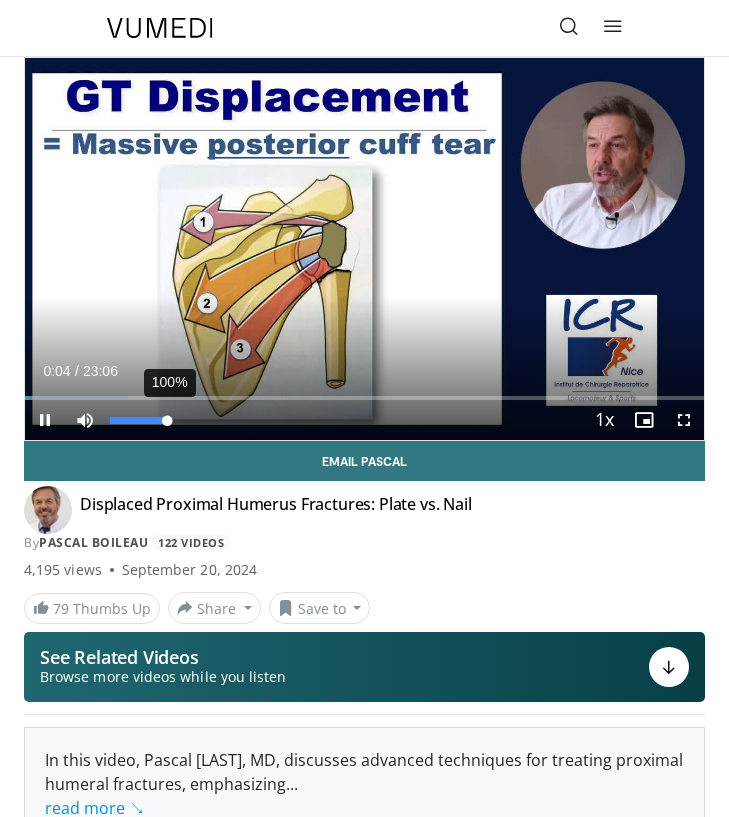 drag, startPoint x: 153, startPoint y: 424, endPoint x: 169, endPoint y: 424, distance: 16 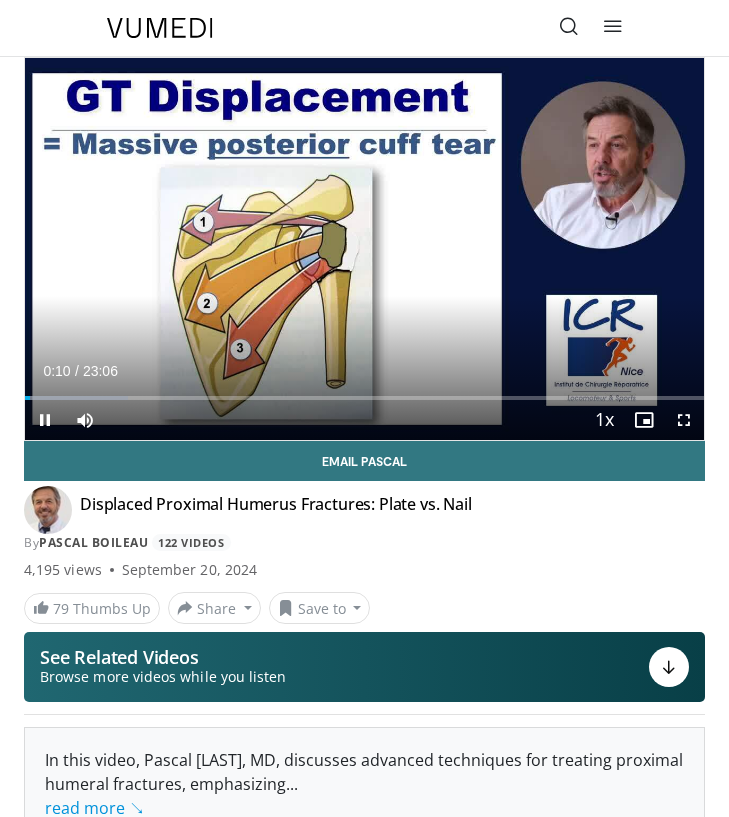 click at bounding box center [684, 420] 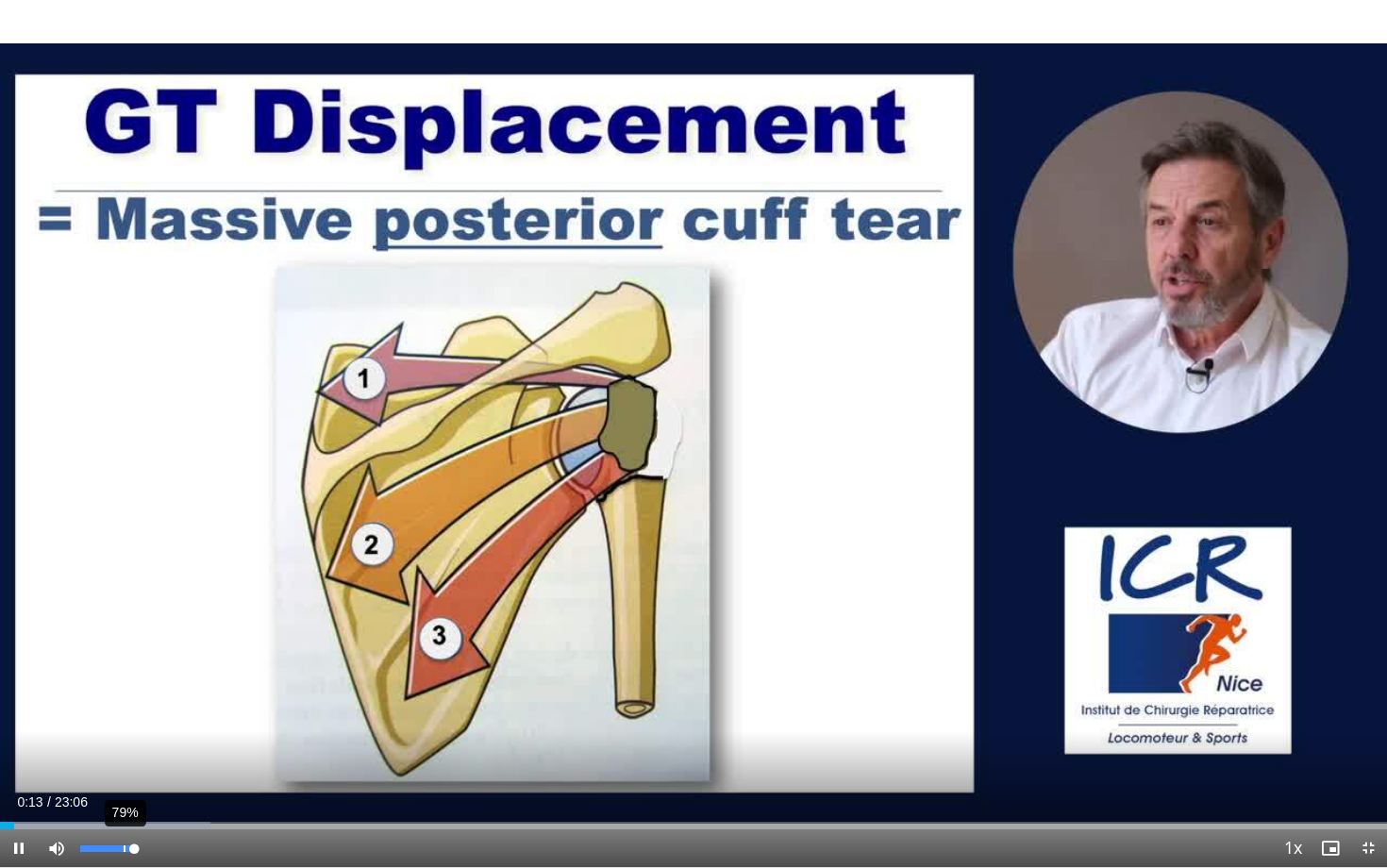 click on "79%" at bounding box center [107, 848] 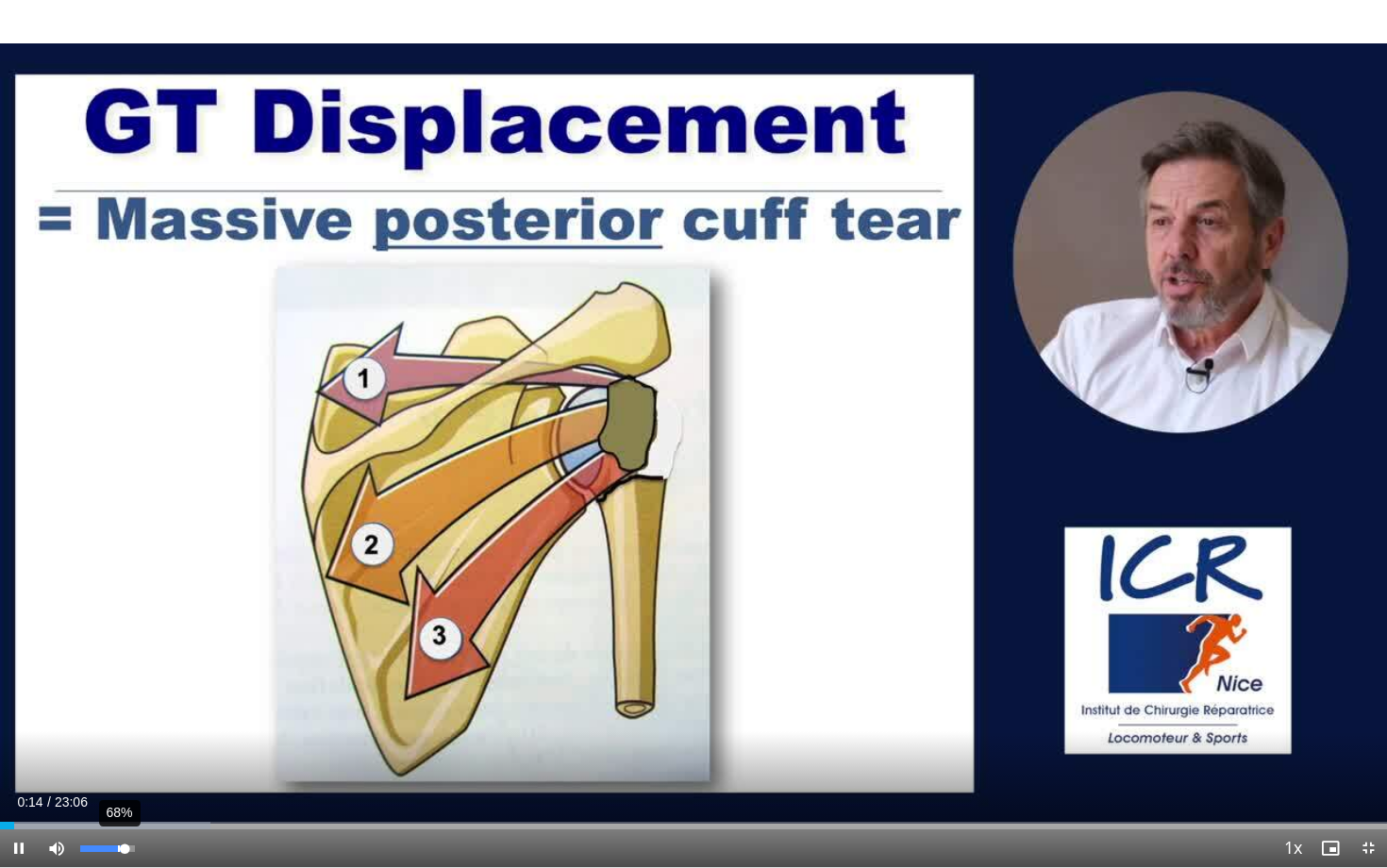 click on "68%" at bounding box center [107, 848] 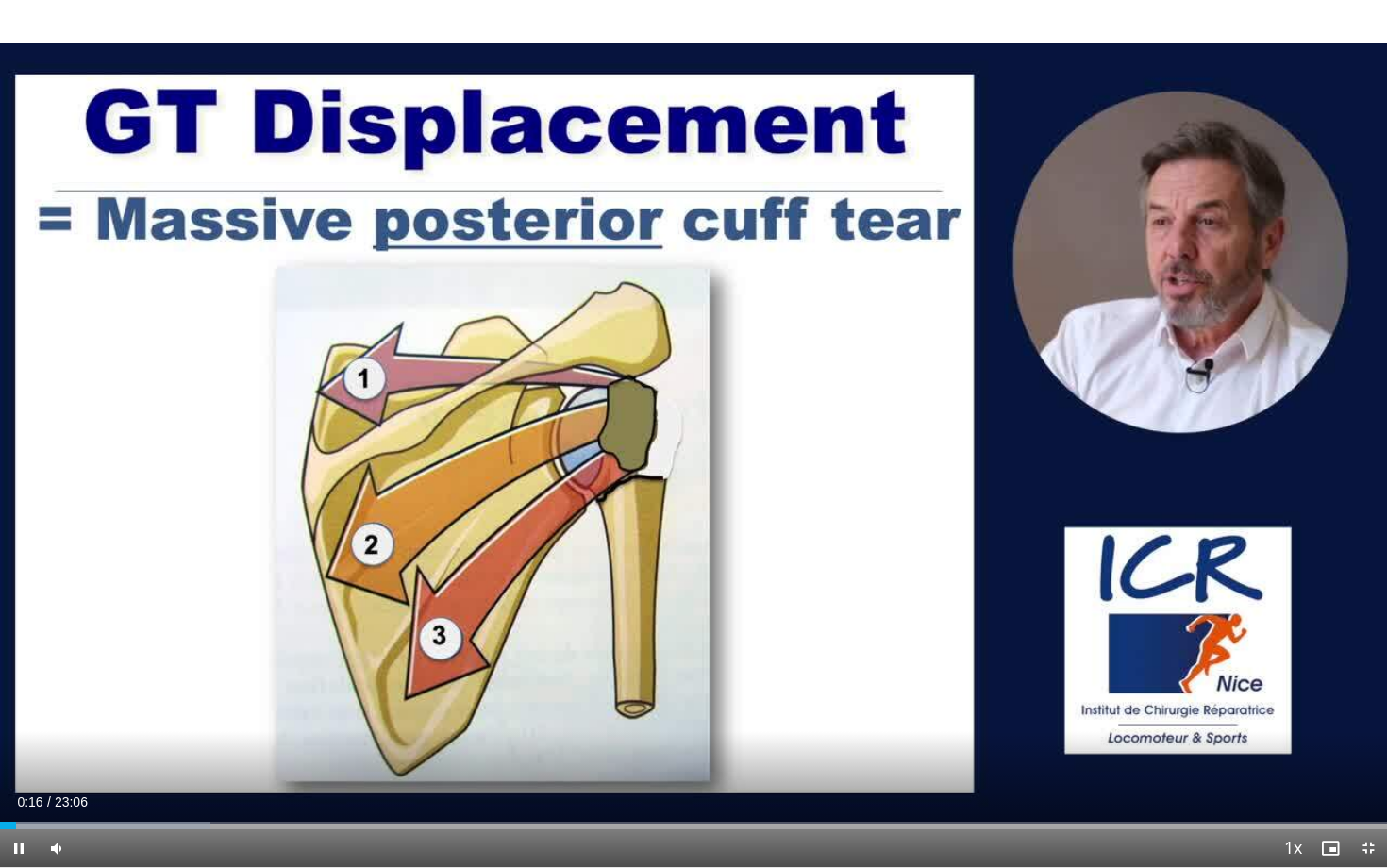 click at bounding box center (1368, 848) 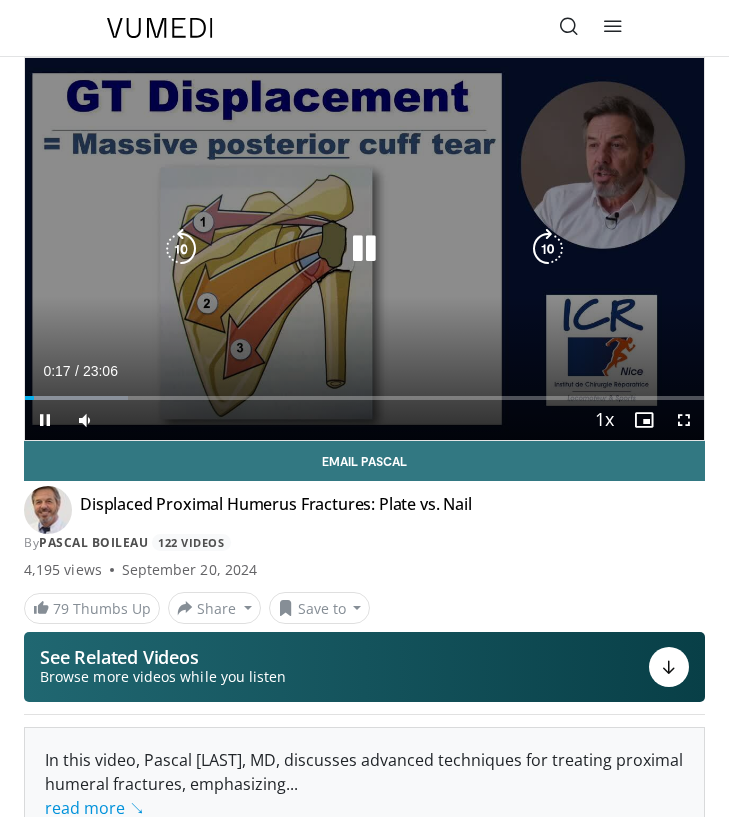 click at bounding box center (364, 249) 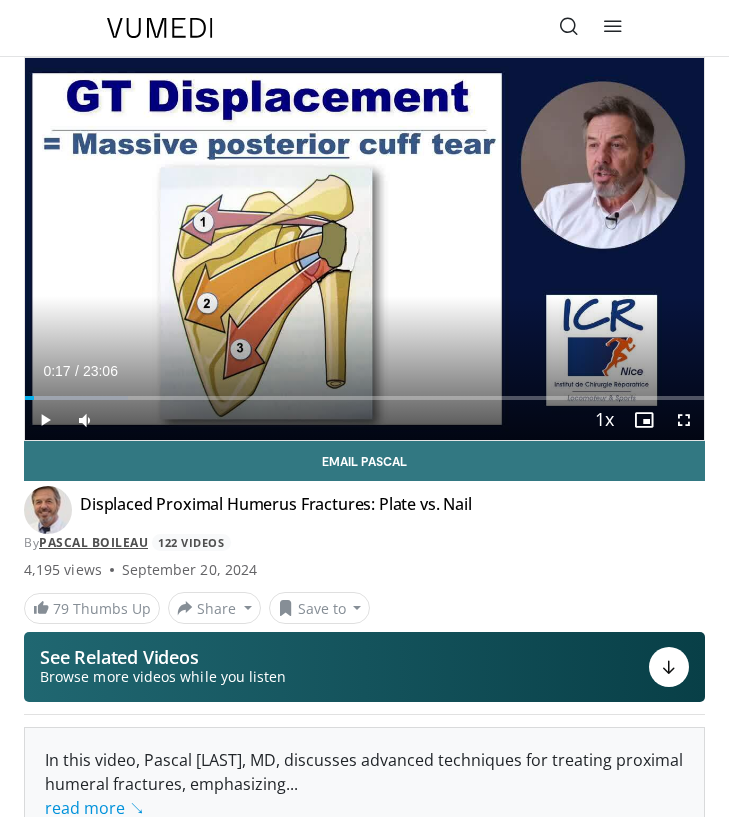 click on "Pascal Boileau" at bounding box center [93, 542] 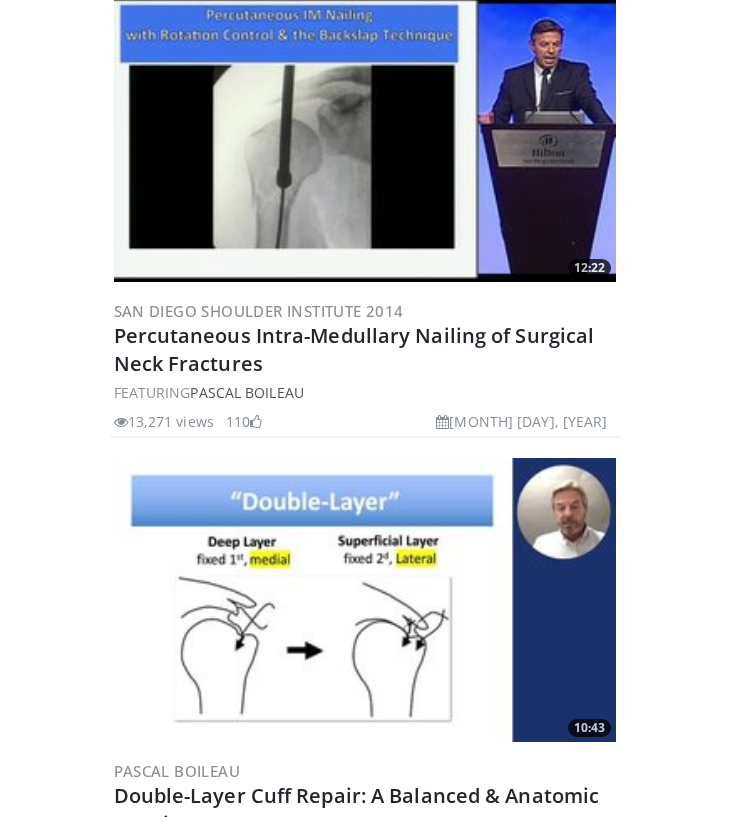 scroll, scrollTop: 1155, scrollLeft: 0, axis: vertical 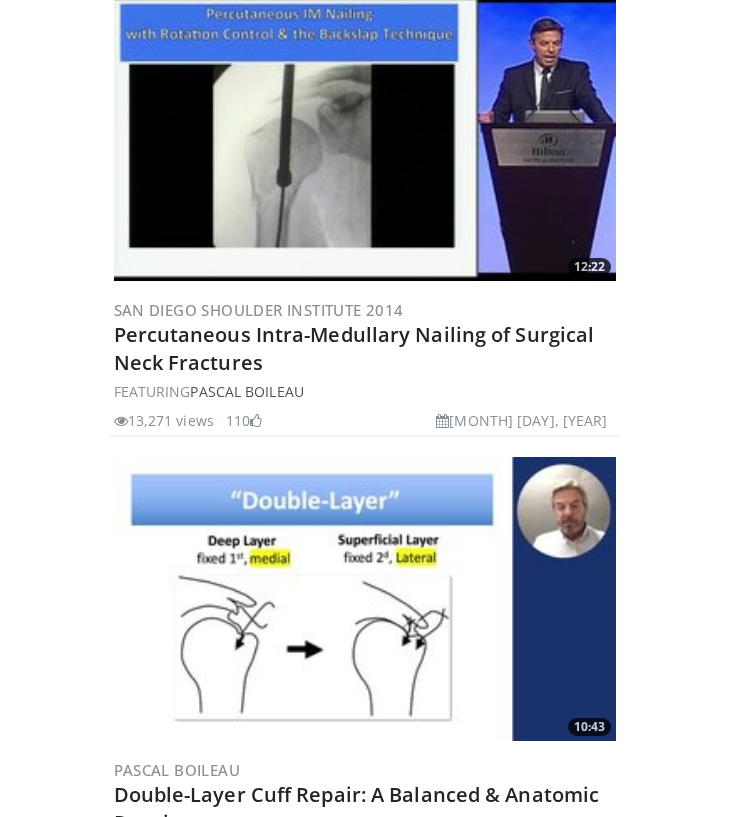 click at bounding box center (365, 138) 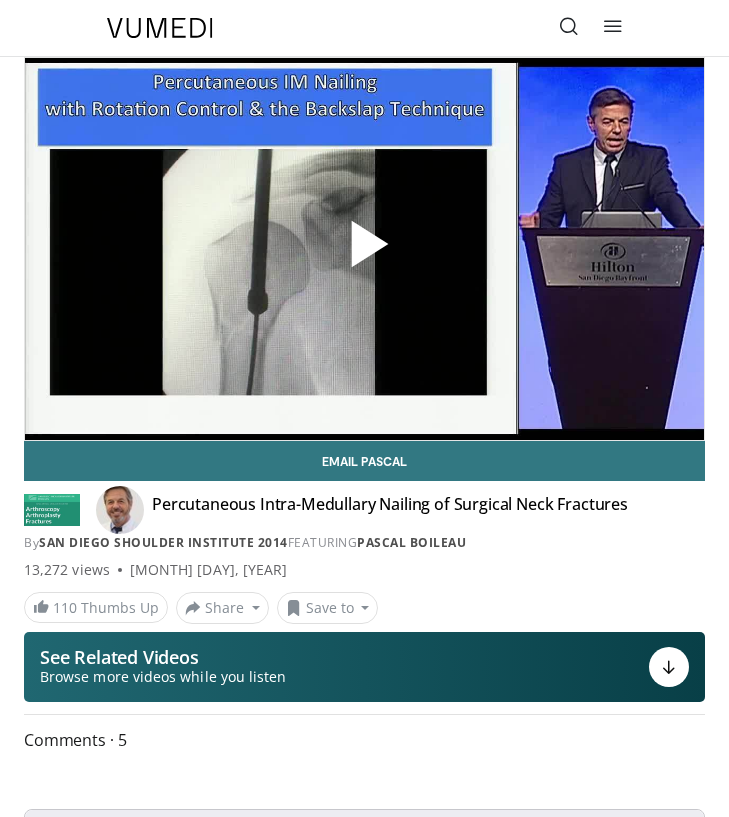 scroll, scrollTop: 0, scrollLeft: 0, axis: both 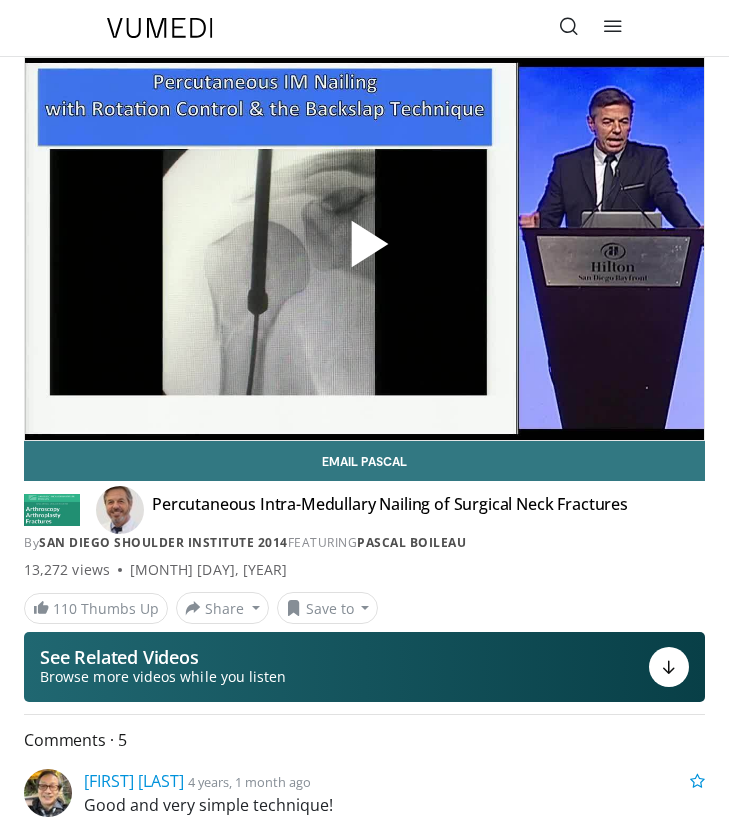 click at bounding box center [365, 249] 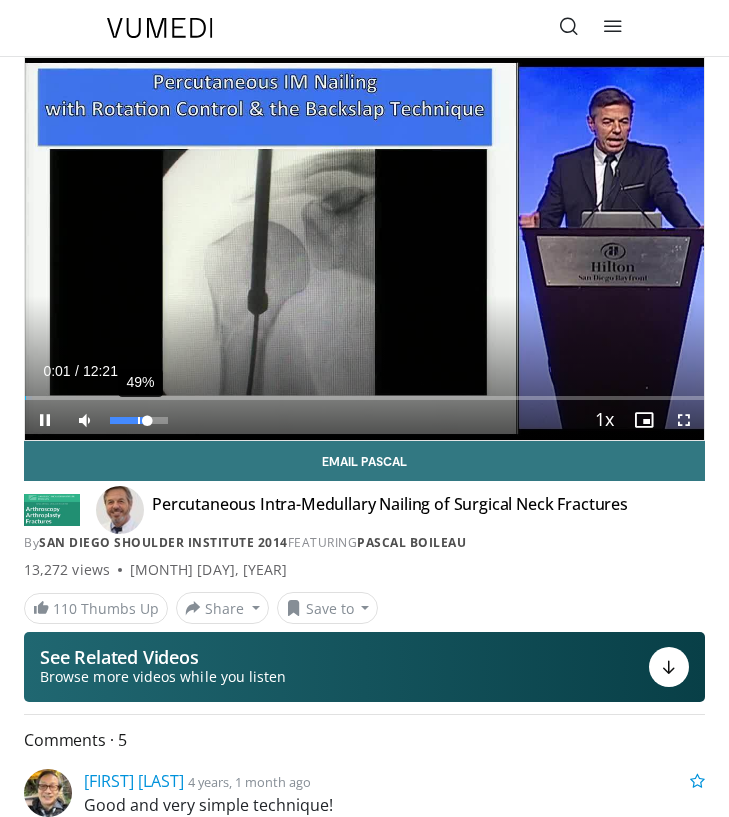 click on "49%" at bounding box center [138, 420] 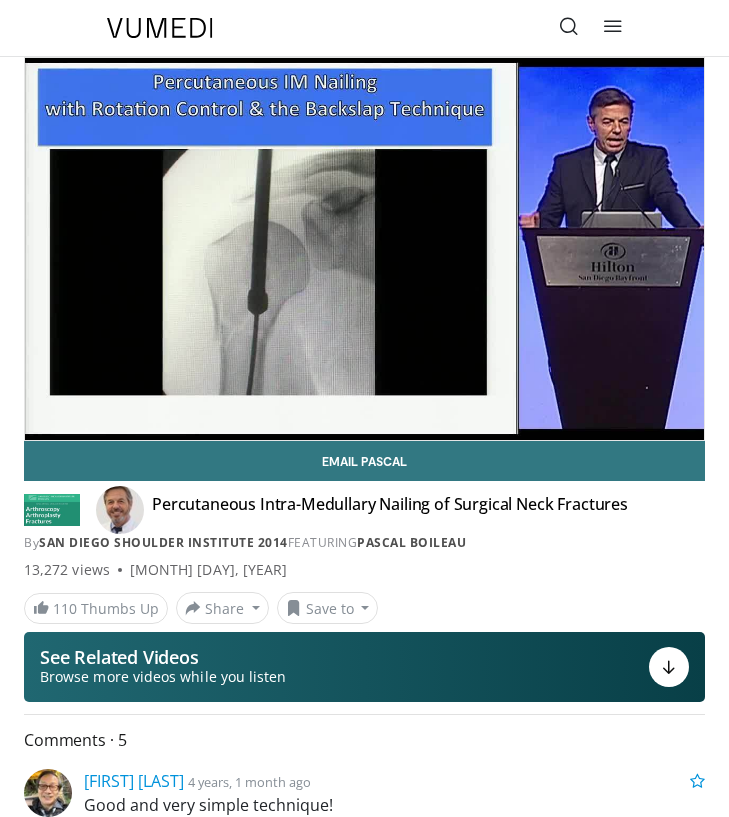 click on "By
[ORGANIZATION] [YEAR]
FEATURING
[FIRST] [LAST]" at bounding box center [364, 543] 